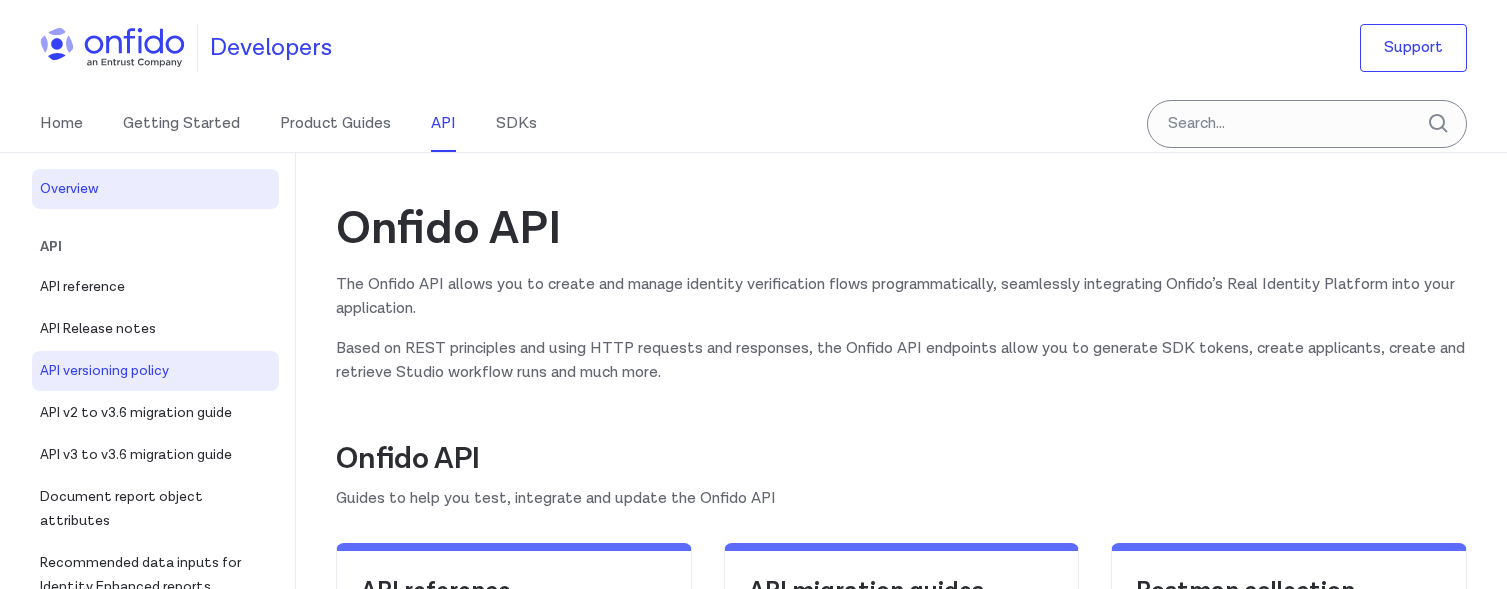 scroll, scrollTop: 0, scrollLeft: 0, axis: both 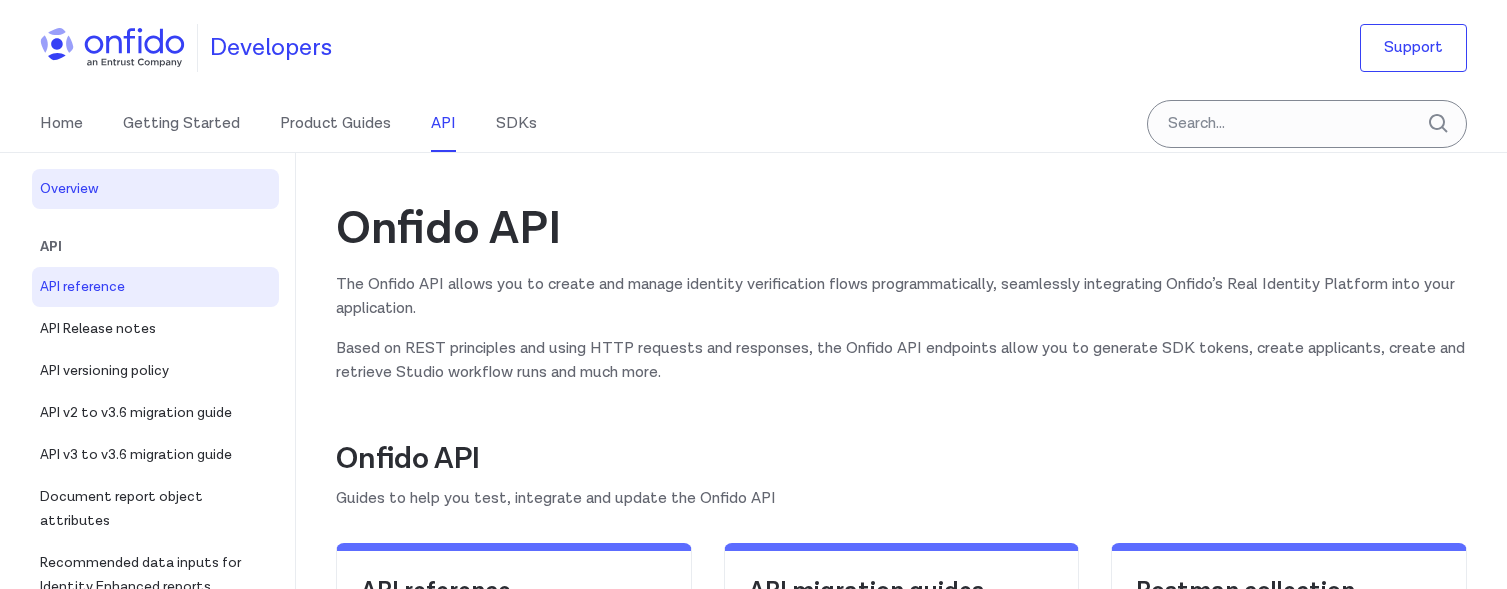 click on "API reference" at bounding box center (155, 287) 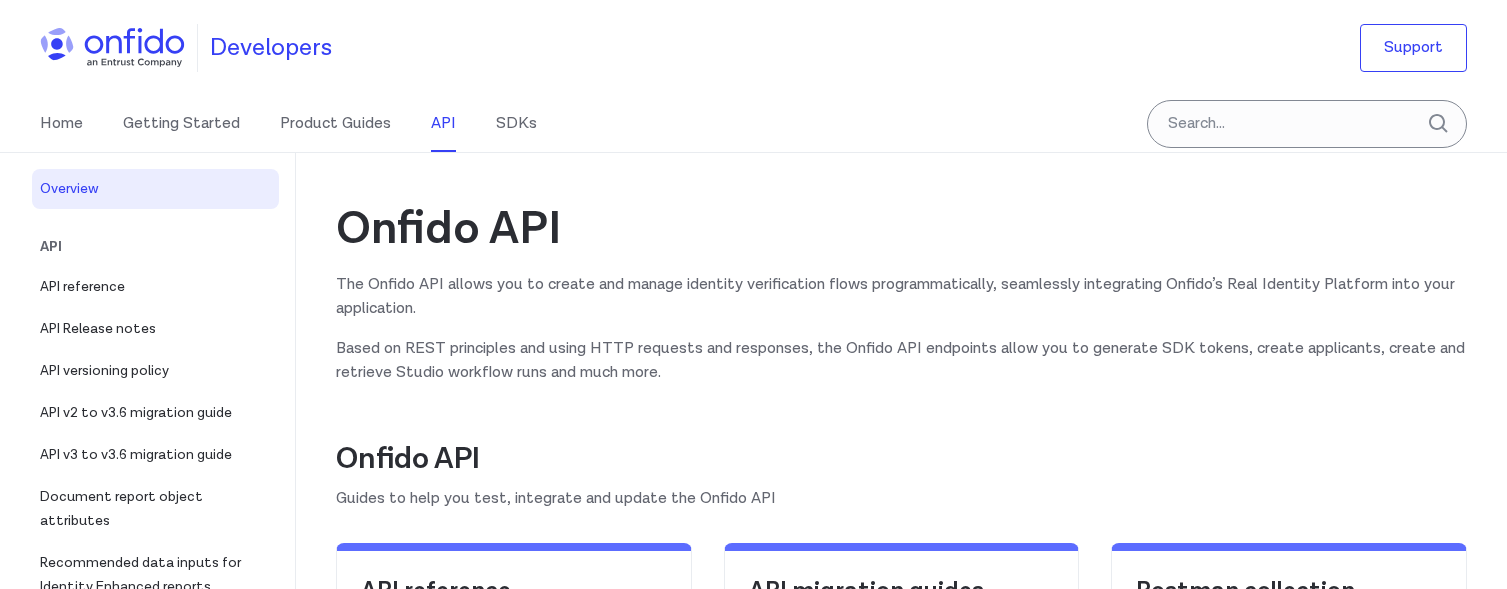 select on "http" 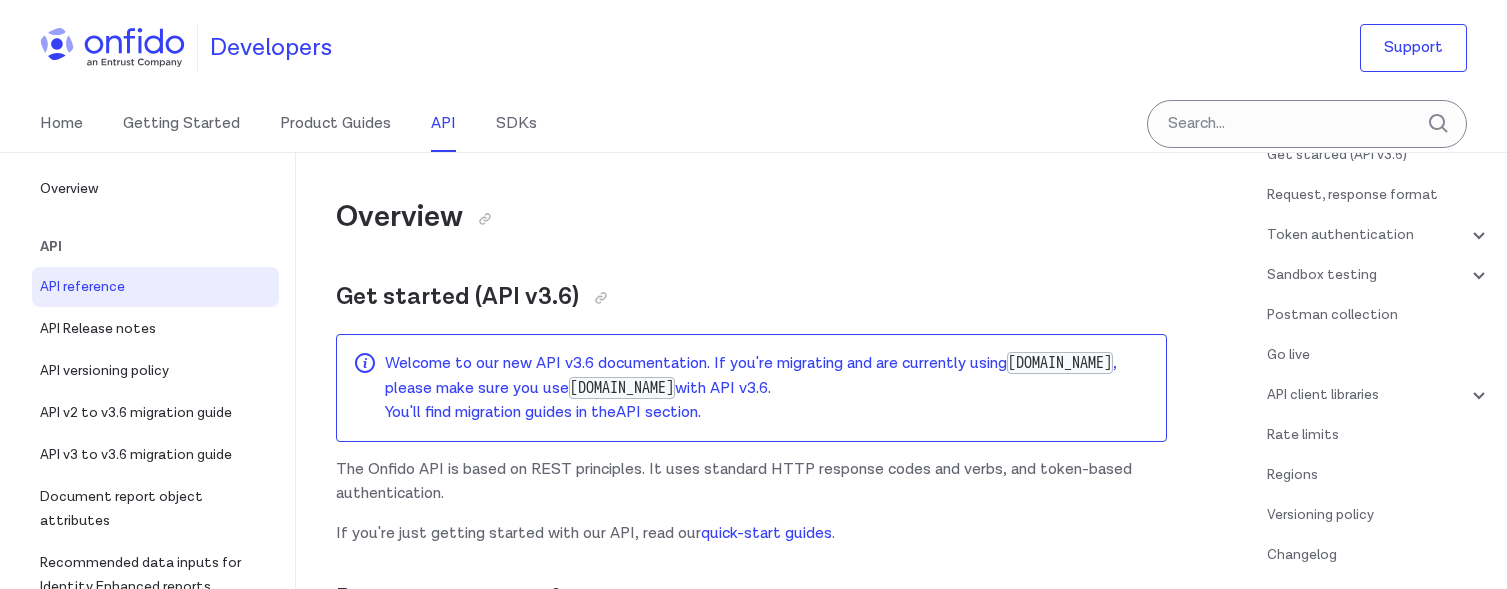 scroll, scrollTop: 216, scrollLeft: 0, axis: vertical 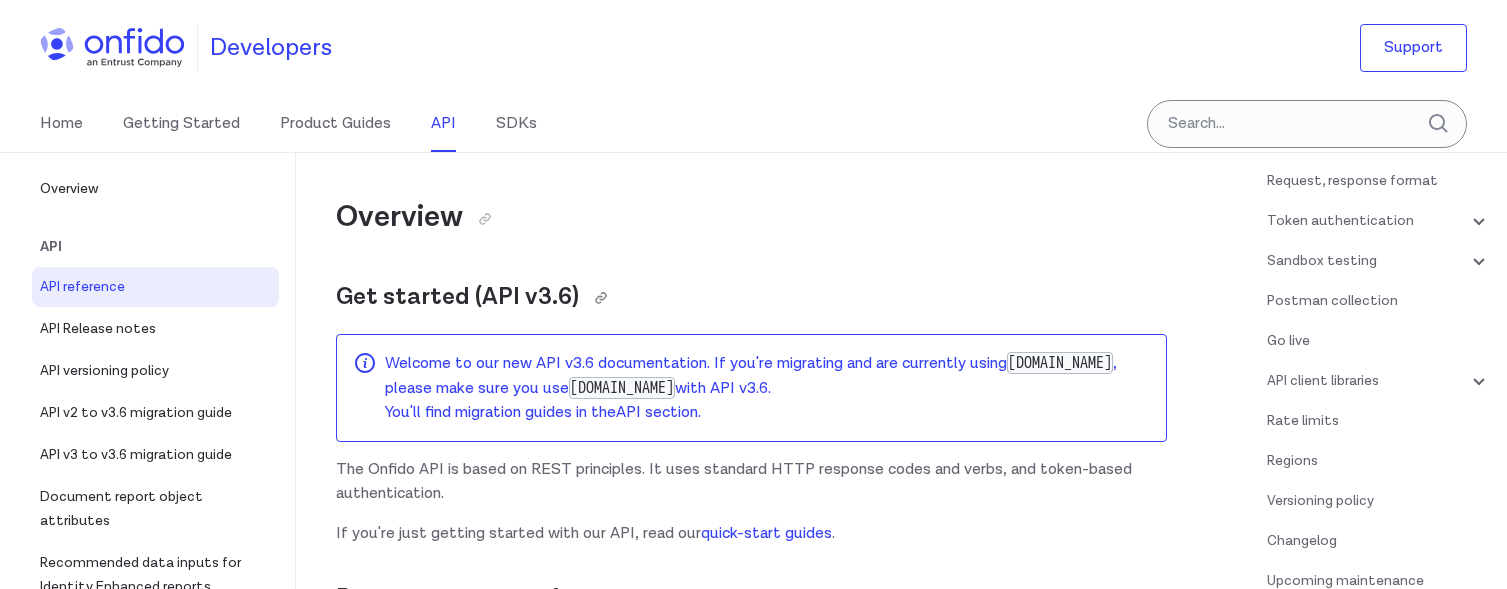 click on "Get started (API v3.6)" at bounding box center [751, 297] 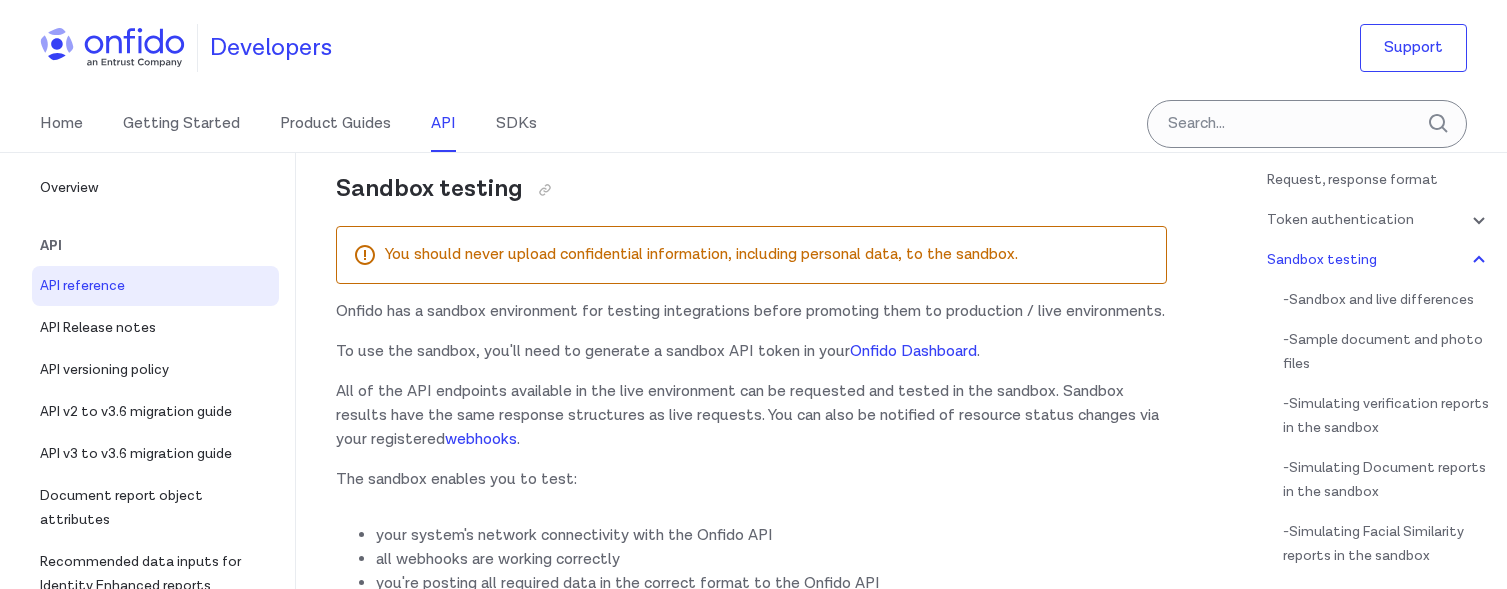 scroll, scrollTop: 3080, scrollLeft: 0, axis: vertical 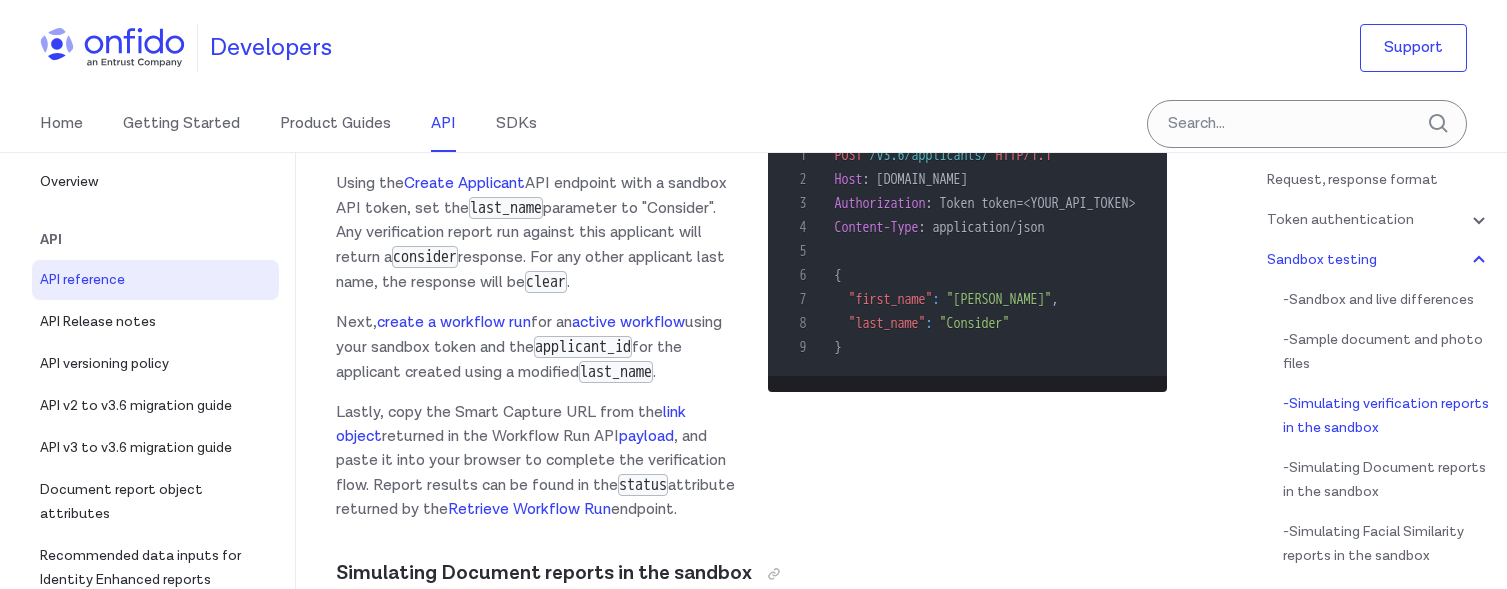 click on "Create an applicant with last name of Consider [PERSON_NAME] python php javascript java http bash 1 POST   /v3.6/applicants/   HTTP/1.1 2 Host :   [DOMAIN_NAME] 3 Authorization :   Token token=<YOUR_API_TOKEN> 4 Content-Type :   application/json 5 6 { 7    "first_name" :   "[PERSON_NAME]" , 8    "last_name" :   "Consider" 9 }" at bounding box center [968, 273] 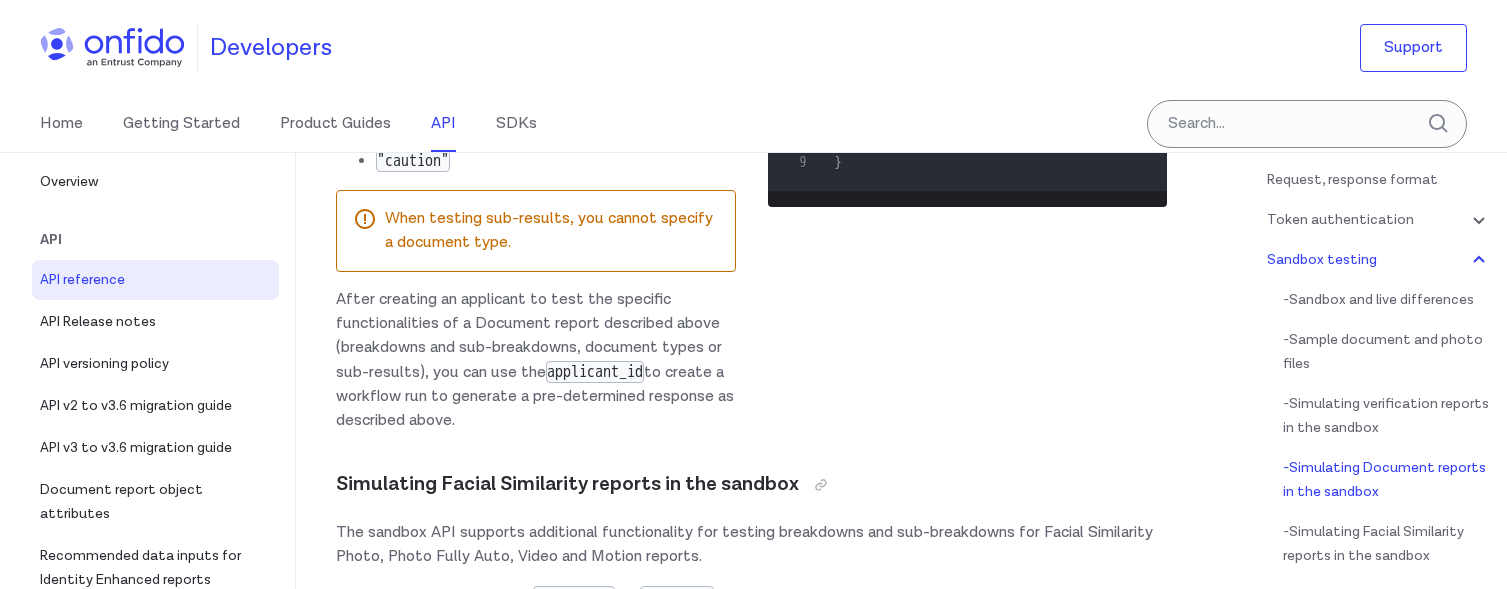 scroll, scrollTop: 7794, scrollLeft: 0, axis: vertical 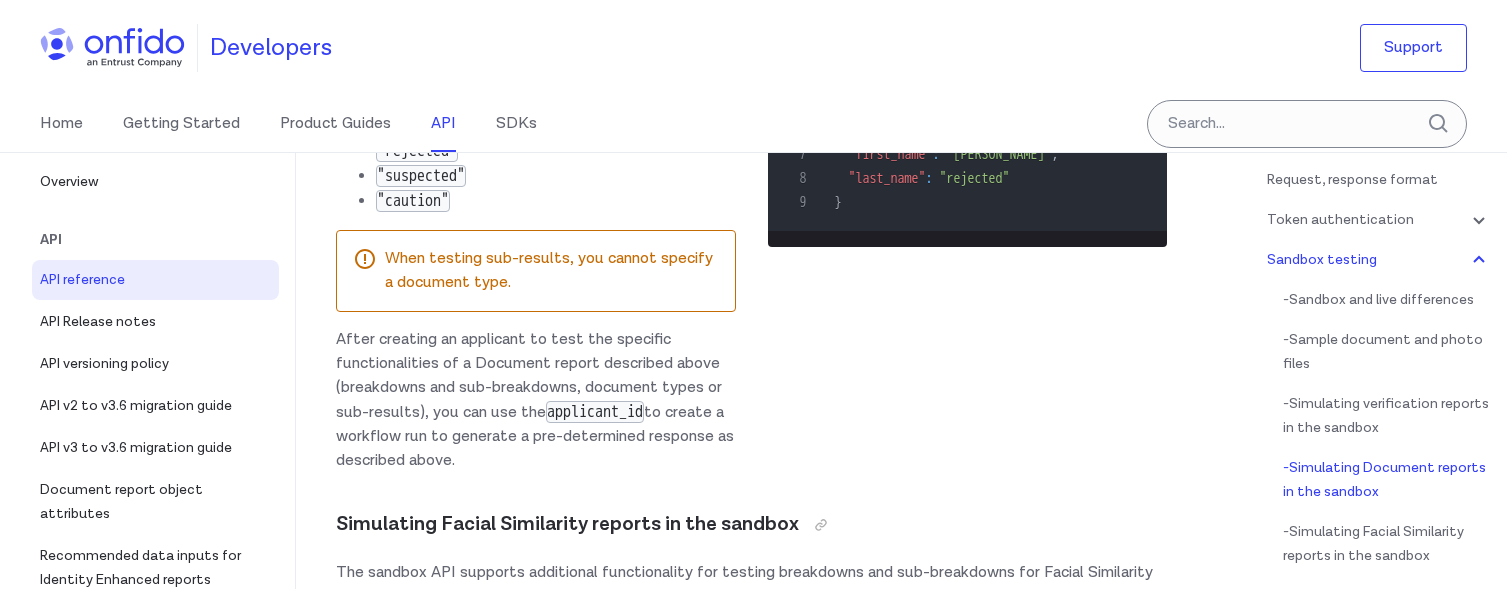 click on ""rejected"" at bounding box center [556, 151] 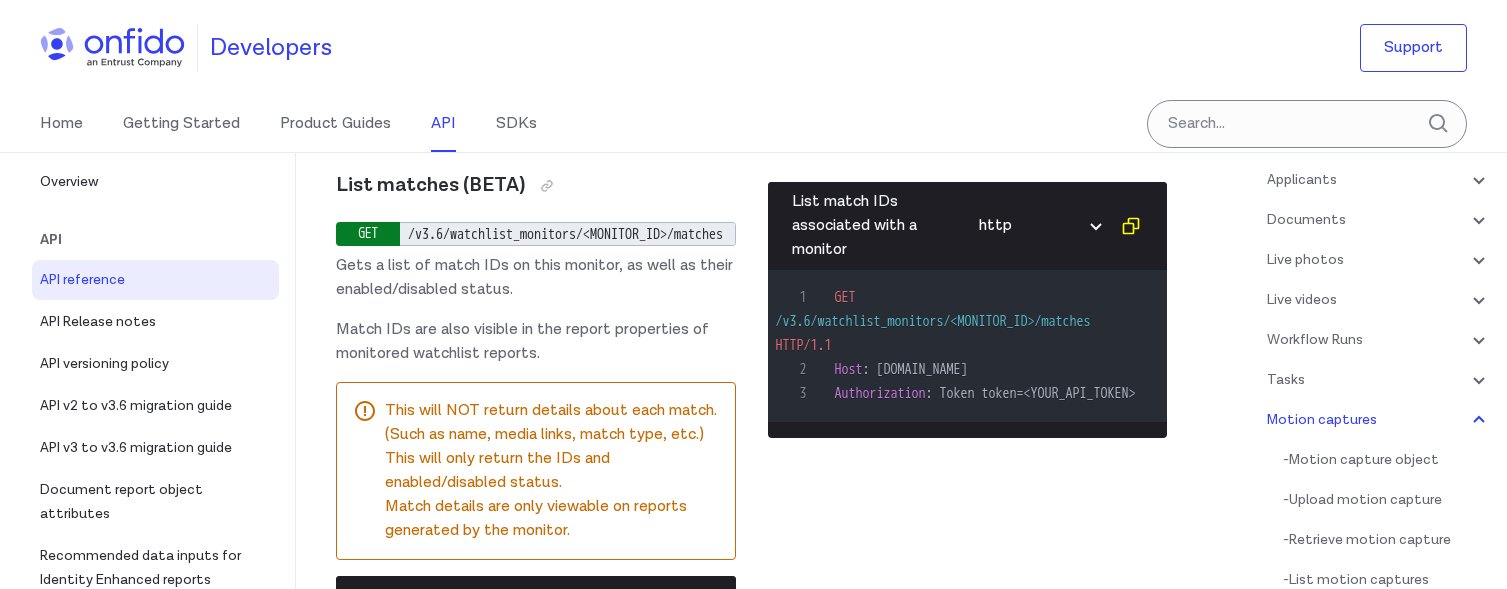 scroll, scrollTop: 86008, scrollLeft: 0, axis: vertical 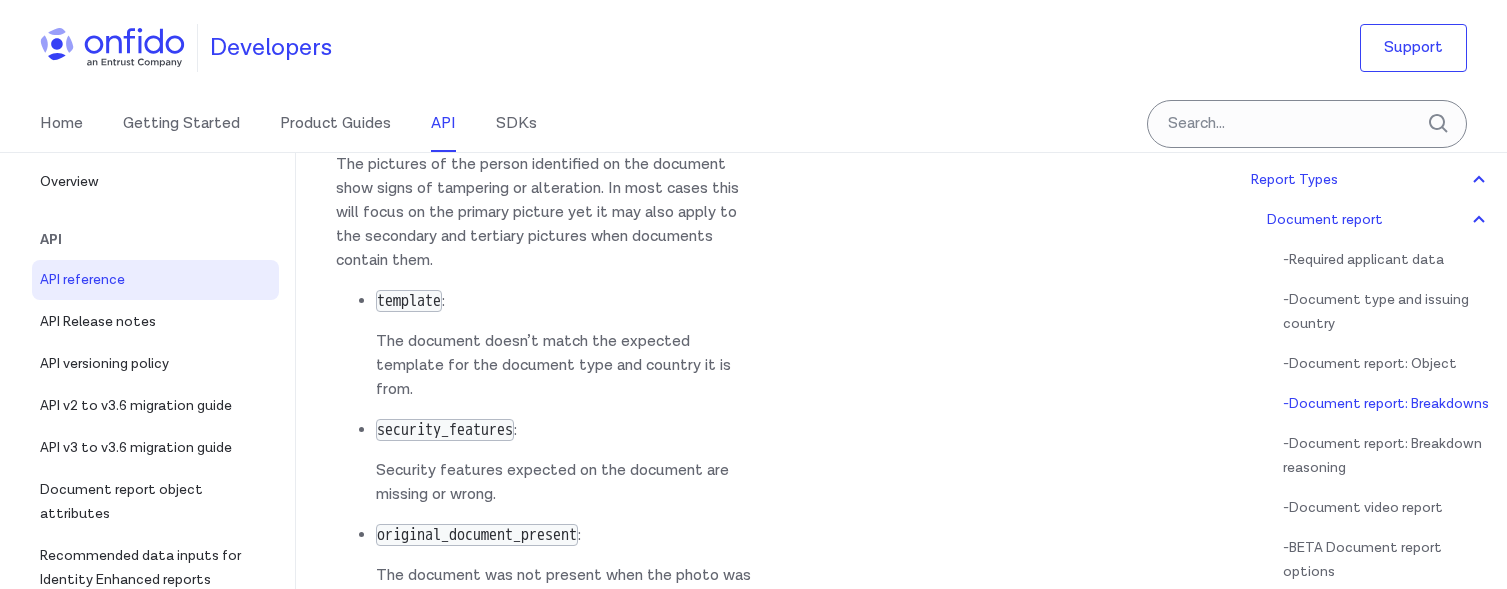 click on "Some breakdowns contain sub-breakdowns. For example, the  image_integrity
breakdown comprises the sub-breakdowns  supported_document ,  image_quality ,
colour_picture  and  conclusive_document_quality ." at bounding box center [544, -4422] 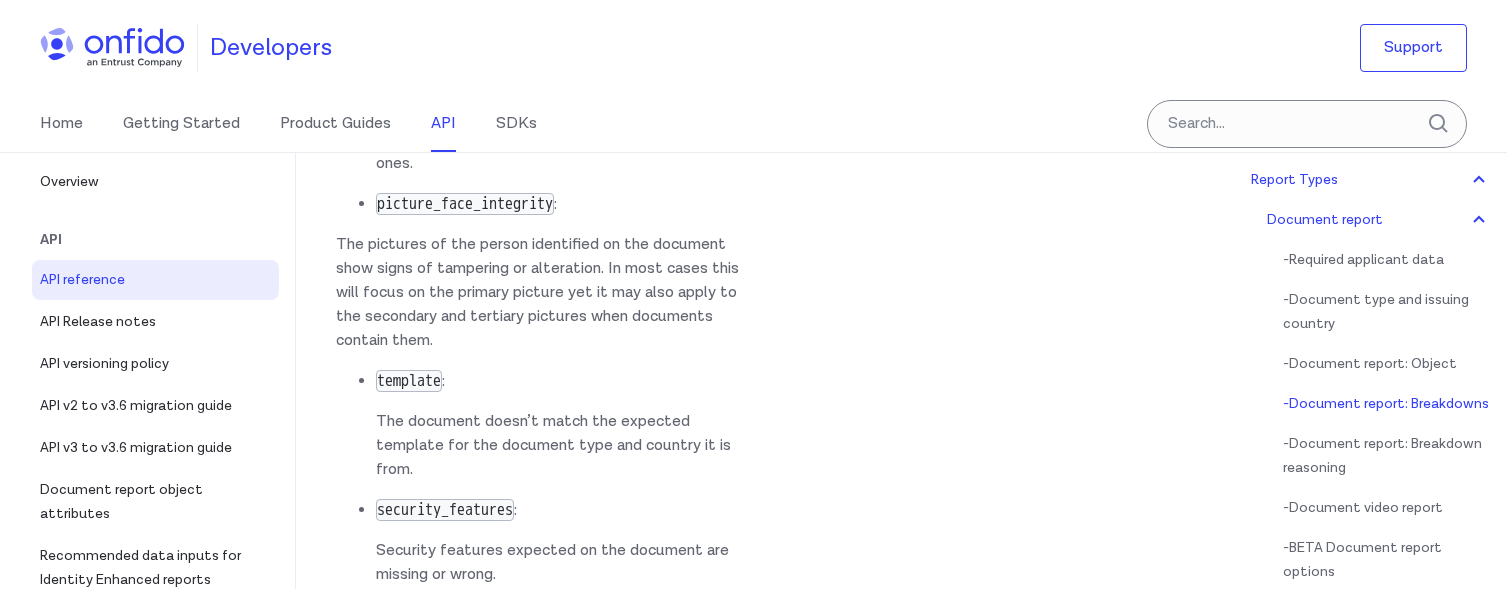scroll, scrollTop: 85888, scrollLeft: 0, axis: vertical 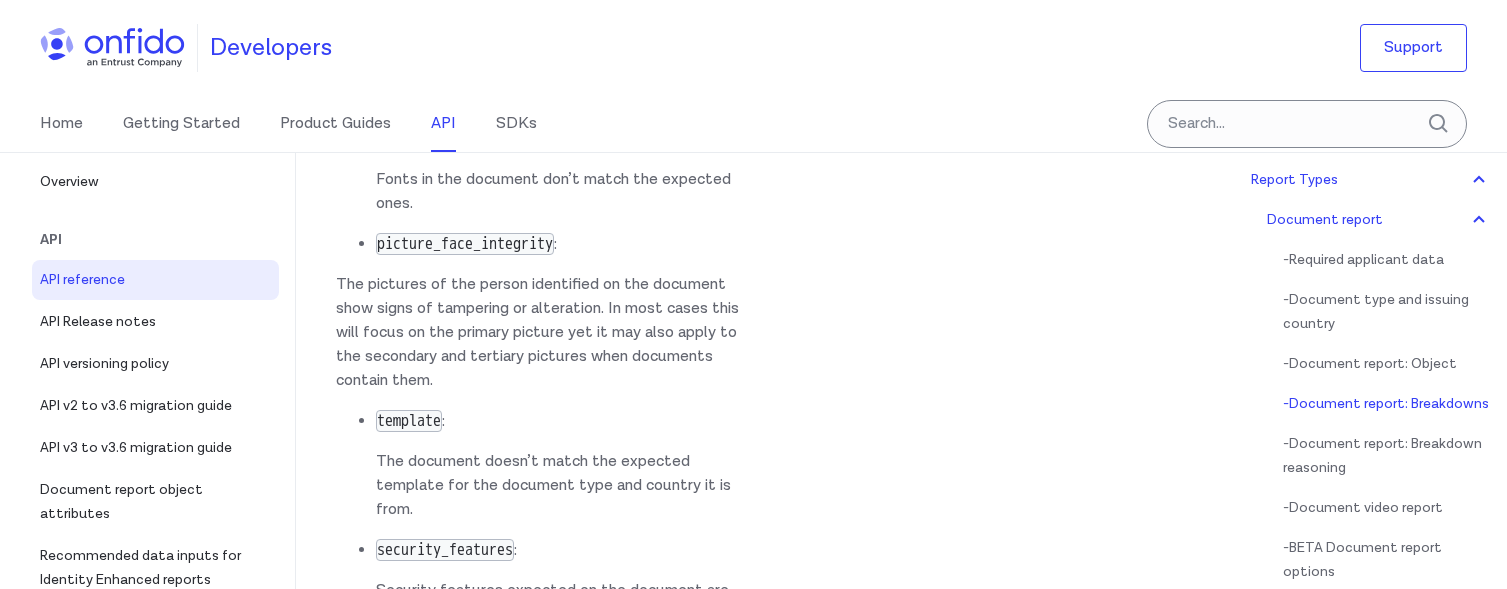 click on "A breakdown will have the result null when it has not been completed, or is not available. For example,  issuing_authority  will return null if NFC is not available or inconclusive." at bounding box center (544, -4416) 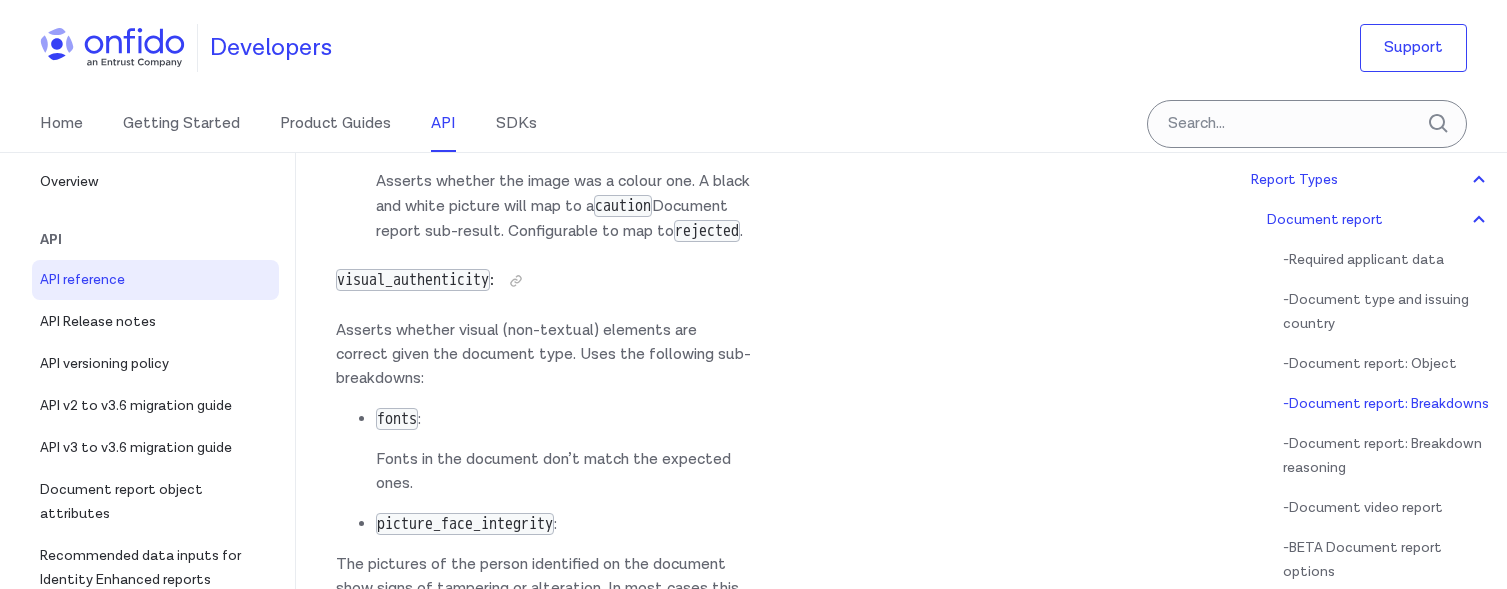 scroll, scrollTop: 85568, scrollLeft: 0, axis: vertical 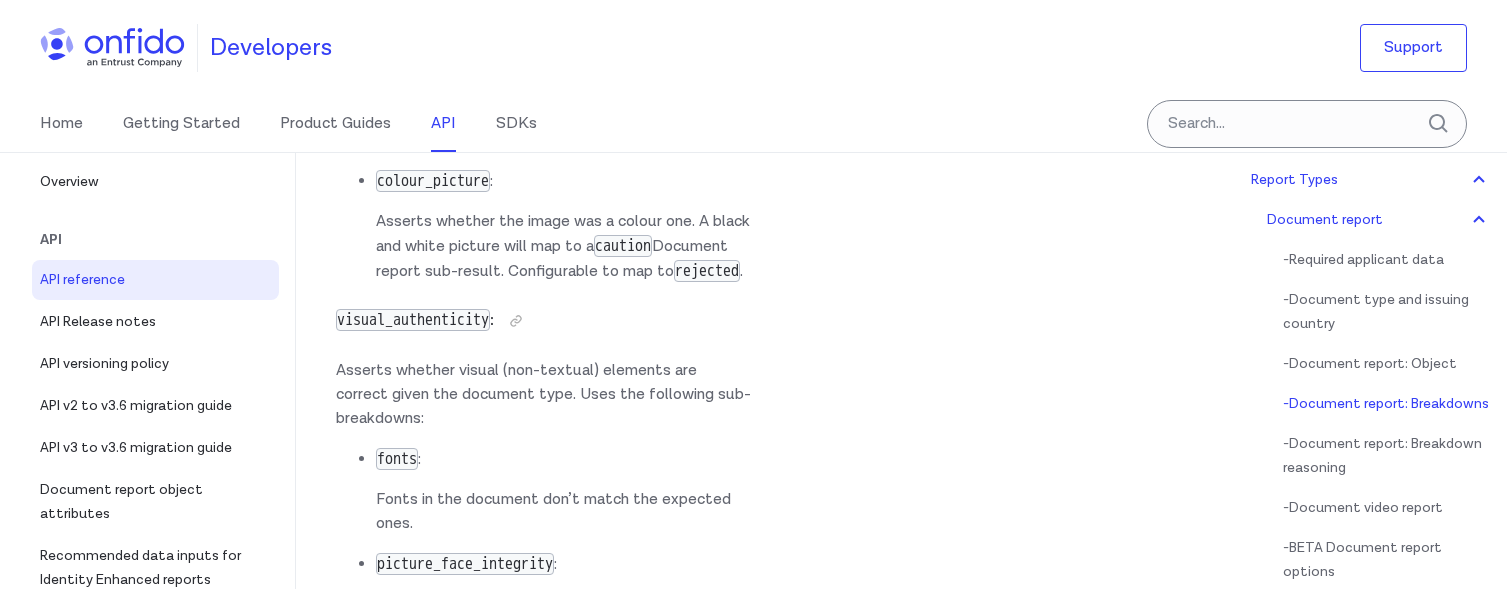 click on "A breakdown will have the result  consider  when at least one sub-breakdown
contains a  consider  or  unidentified  result. For example, a  consider  result
for the  mrz  sub-breakdown will produce a  consider  result for the
data_validation  breakdown. This will then also set the report  sub_result
value to  suspected ." at bounding box center [544, -4247] 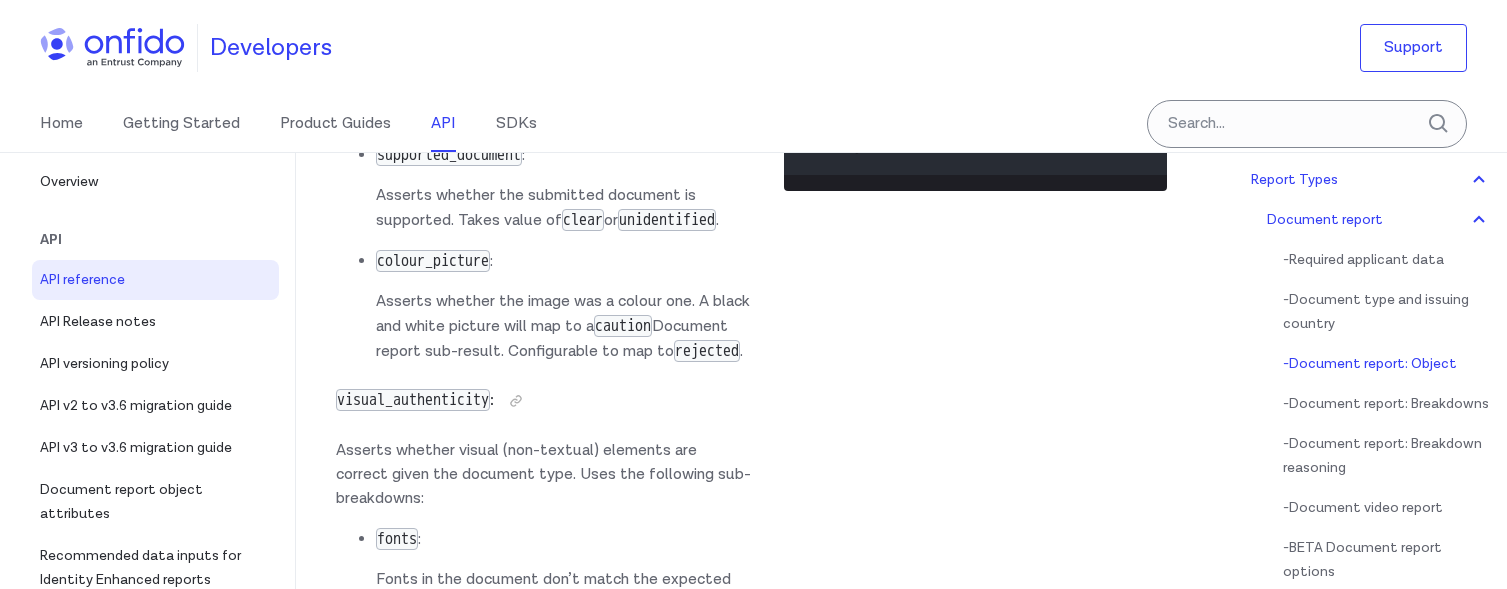 scroll, scrollTop: 85408, scrollLeft: 0, axis: vertical 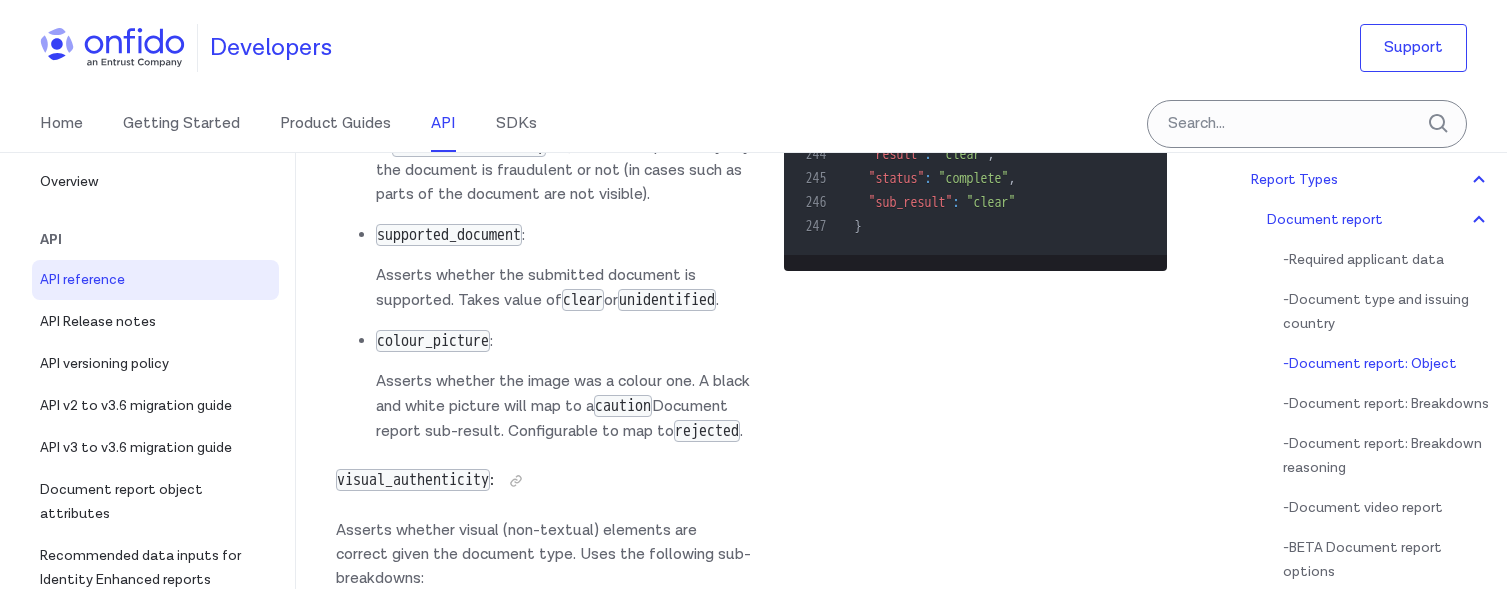 drag, startPoint x: 335, startPoint y: 306, endPoint x: 419, endPoint y: 465, distance: 179.82492 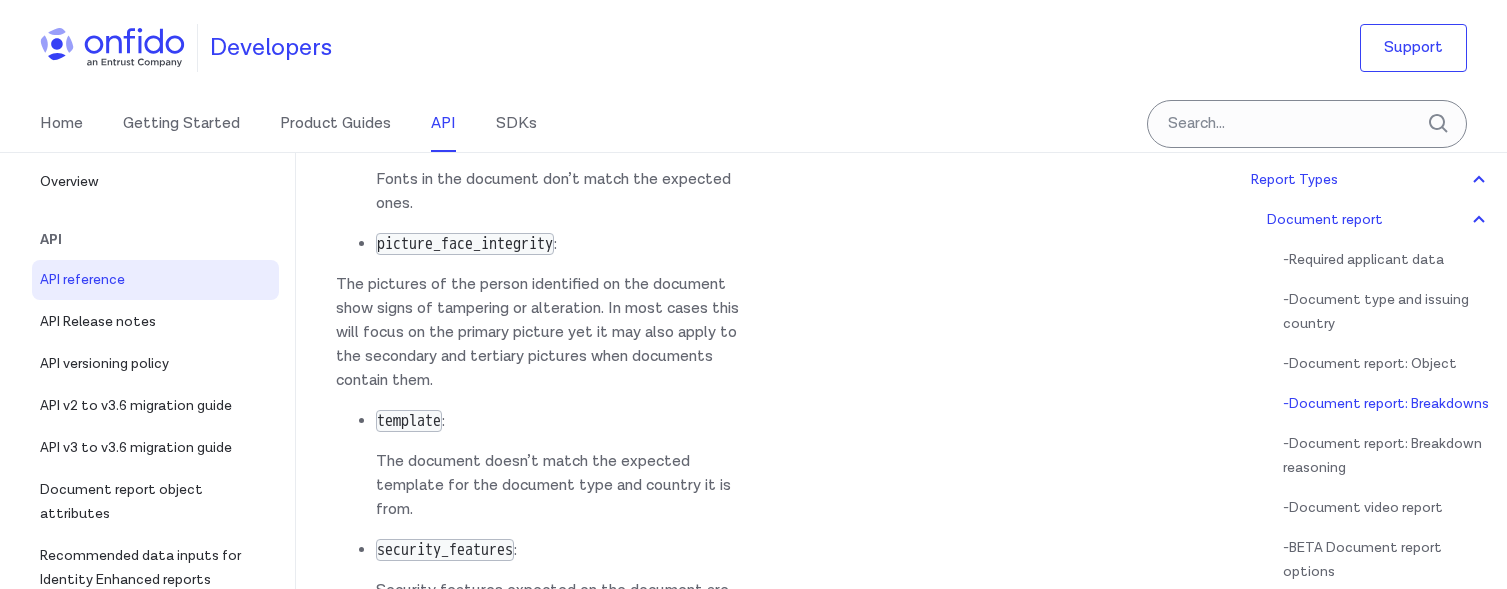 scroll, scrollTop: 85929, scrollLeft: 0, axis: vertical 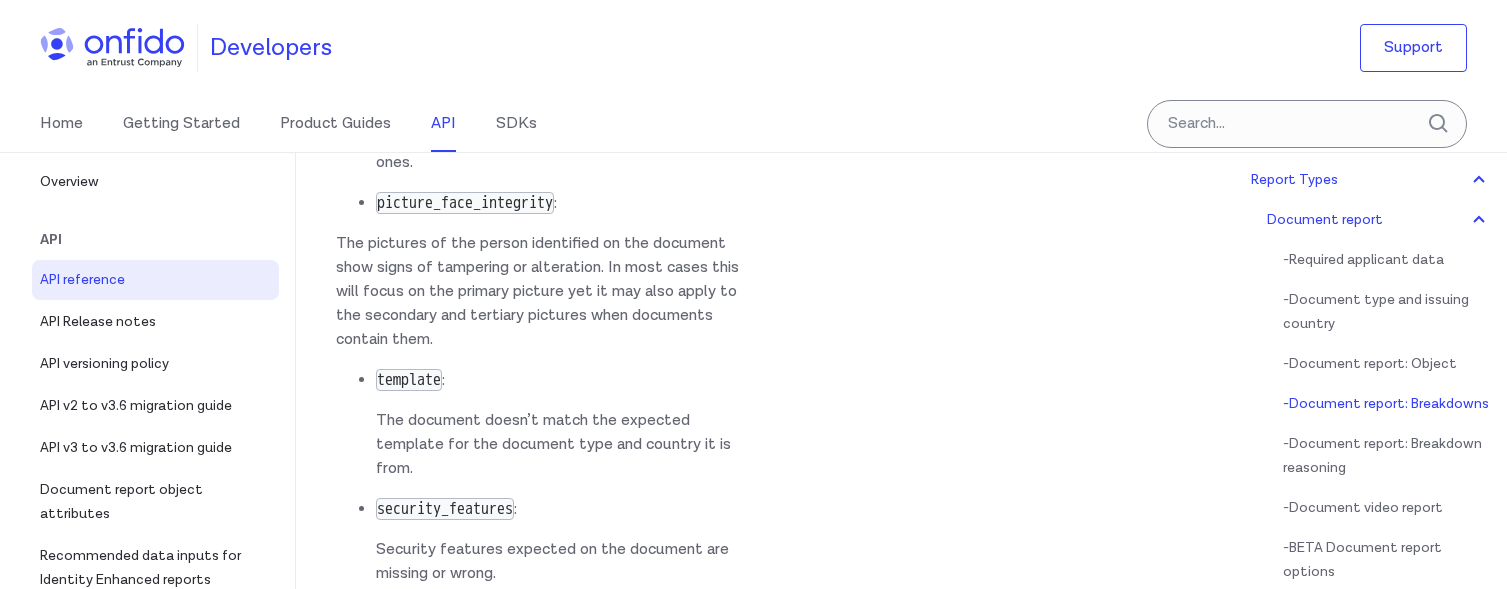 copy on "Document report: Breakdowns Breakdowns can have the values  clear ,  consider  and null. A breakdown will have the result  consider  when at least one sub-breakdown
contains a  consider  or  unidentified  result. For example, a  consider  result
for the  mrz  sub-breakdown will produce a  consider  result for the
data_validation  breakdown. This will then also set the report  sub_result
value to  suspected . A breakdown will have the result null when it has not been completed, or is not available. For example,  issuing_authority  will return null if NFC is not available or inconclusive. Some breakdowns contain sub-breakdowns. For example, the  image_integrity
breakdown comprises the sub-breakdowns  supported_document ,  image_quality ,
colour_picture  and  conclusive_document_quality . The possible values for sub-breakdowns are  clear ,  consider ,  failed ,  null  and
unidentified ." 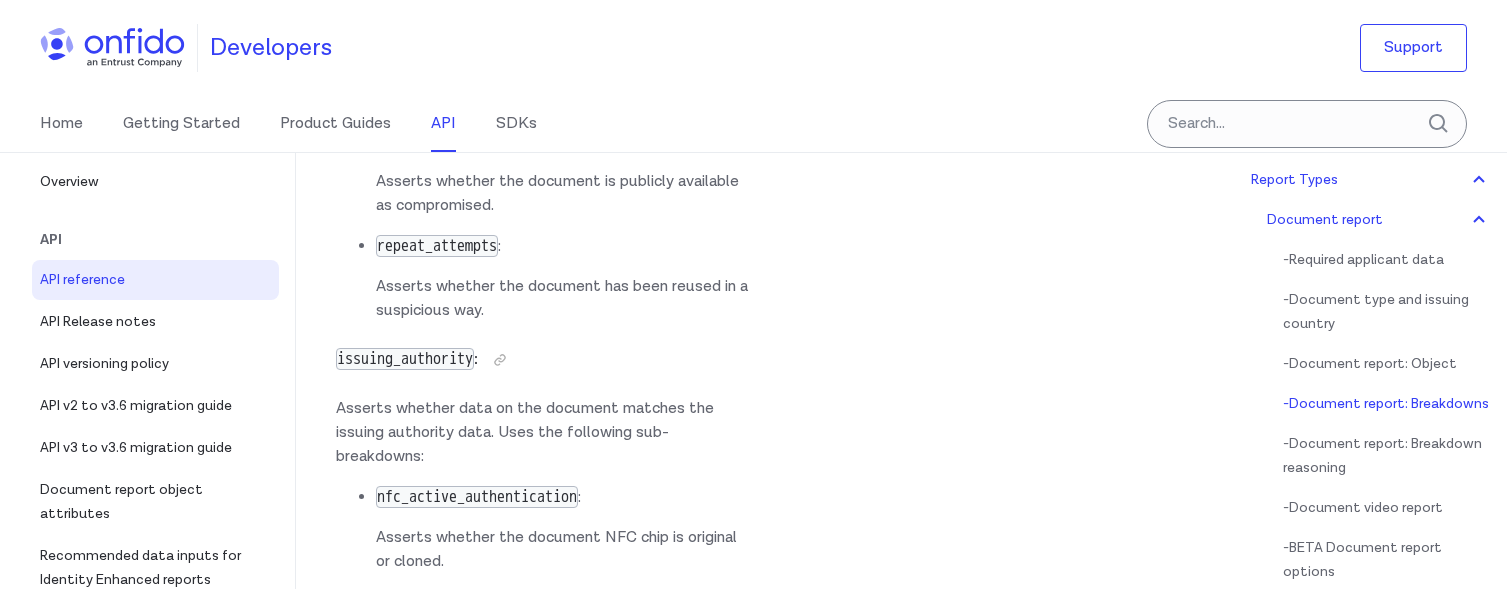 scroll, scrollTop: 88289, scrollLeft: 0, axis: vertical 